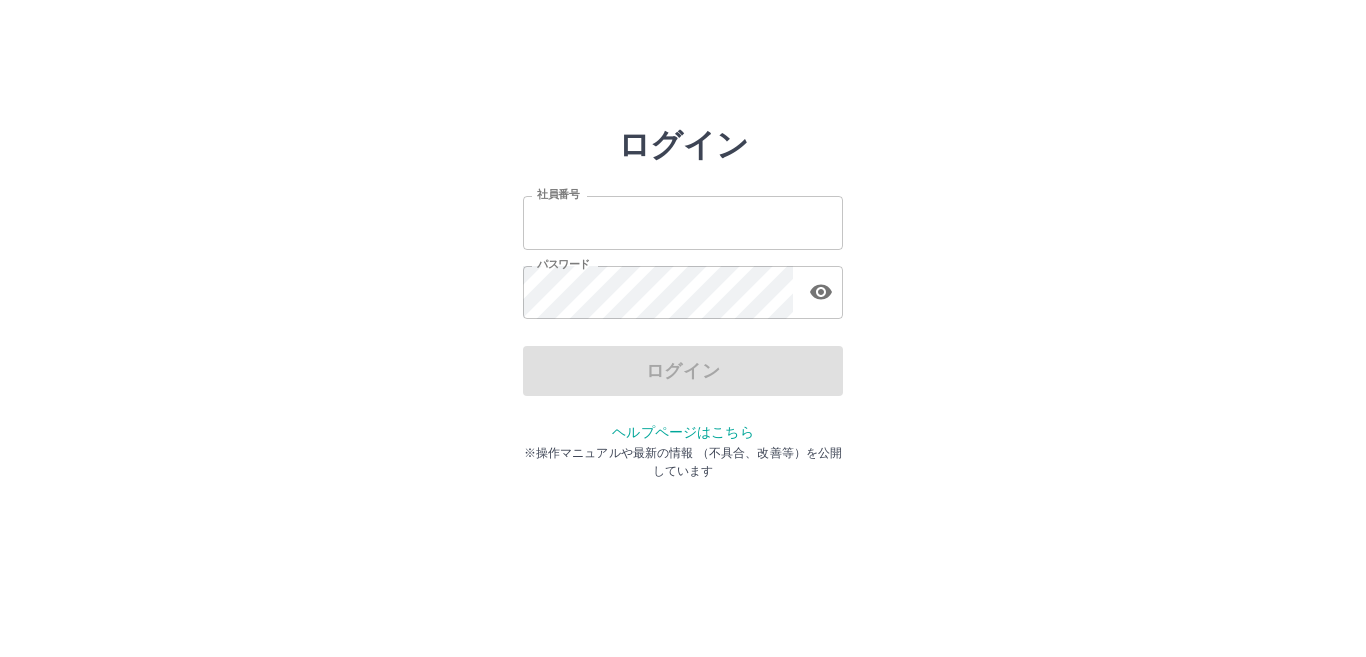 scroll, scrollTop: 0, scrollLeft: 0, axis: both 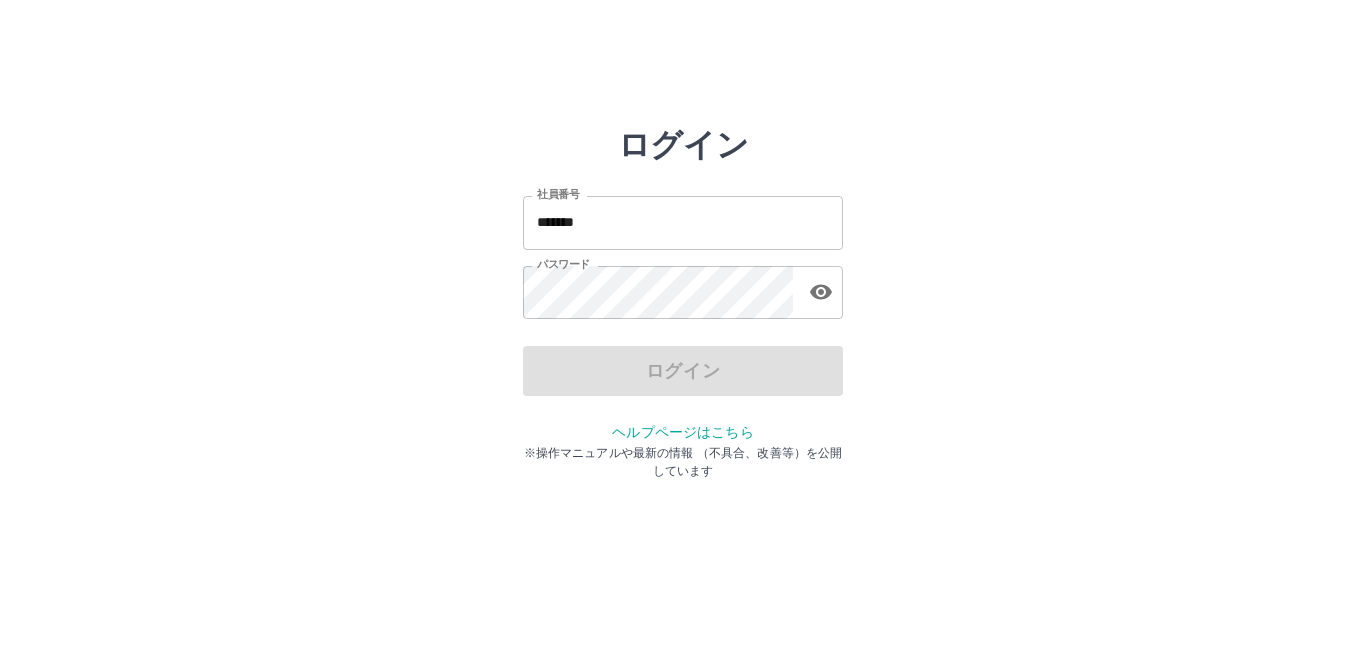 click on "ログイン" at bounding box center (683, 371) 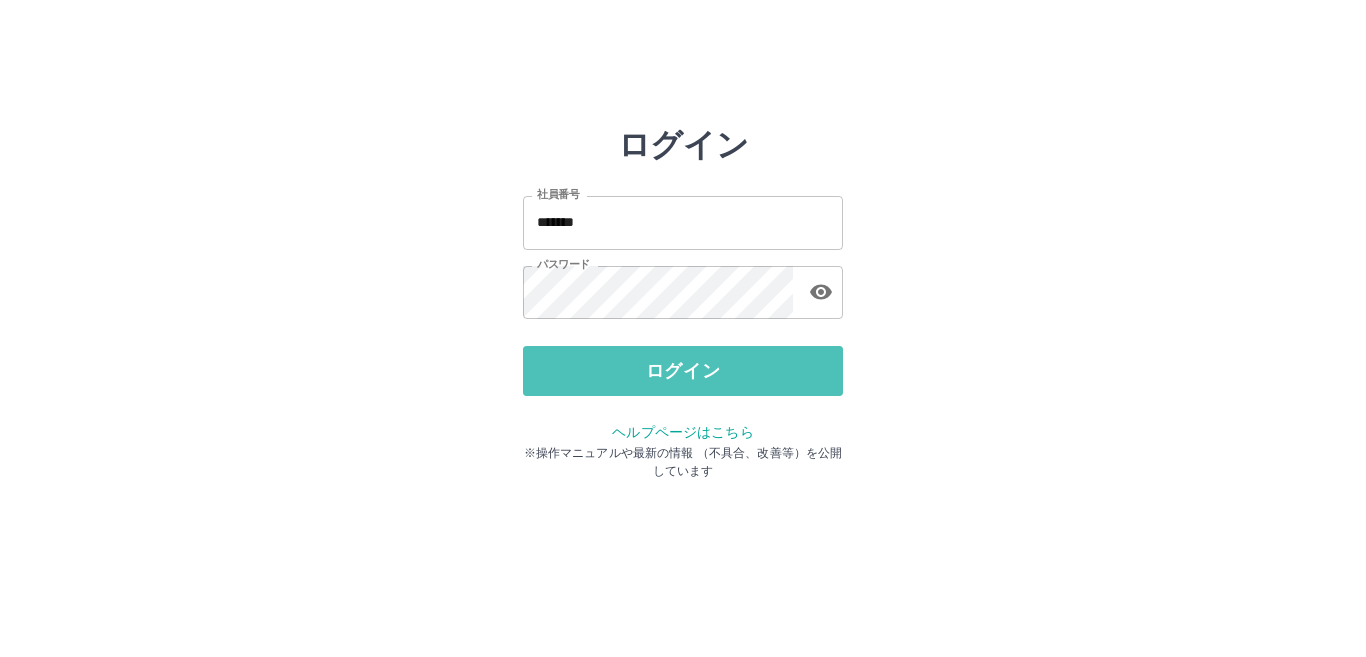 click on "ログイン" at bounding box center (683, 371) 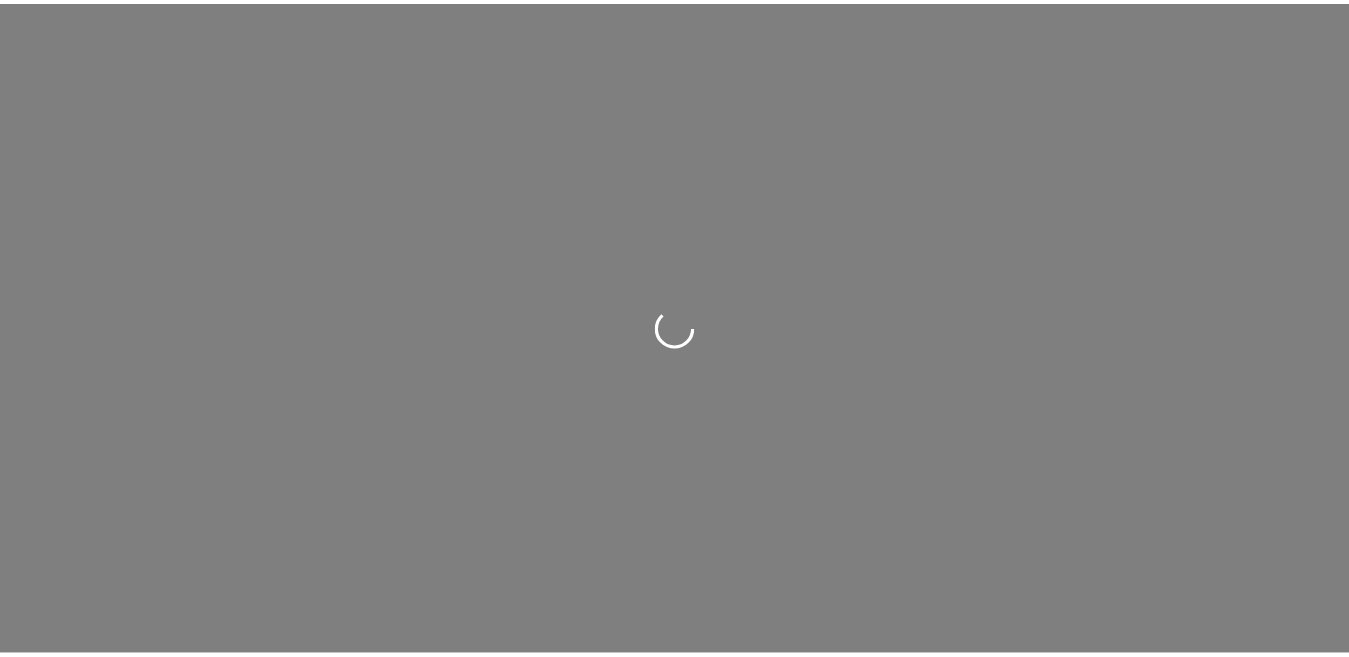scroll, scrollTop: 0, scrollLeft: 0, axis: both 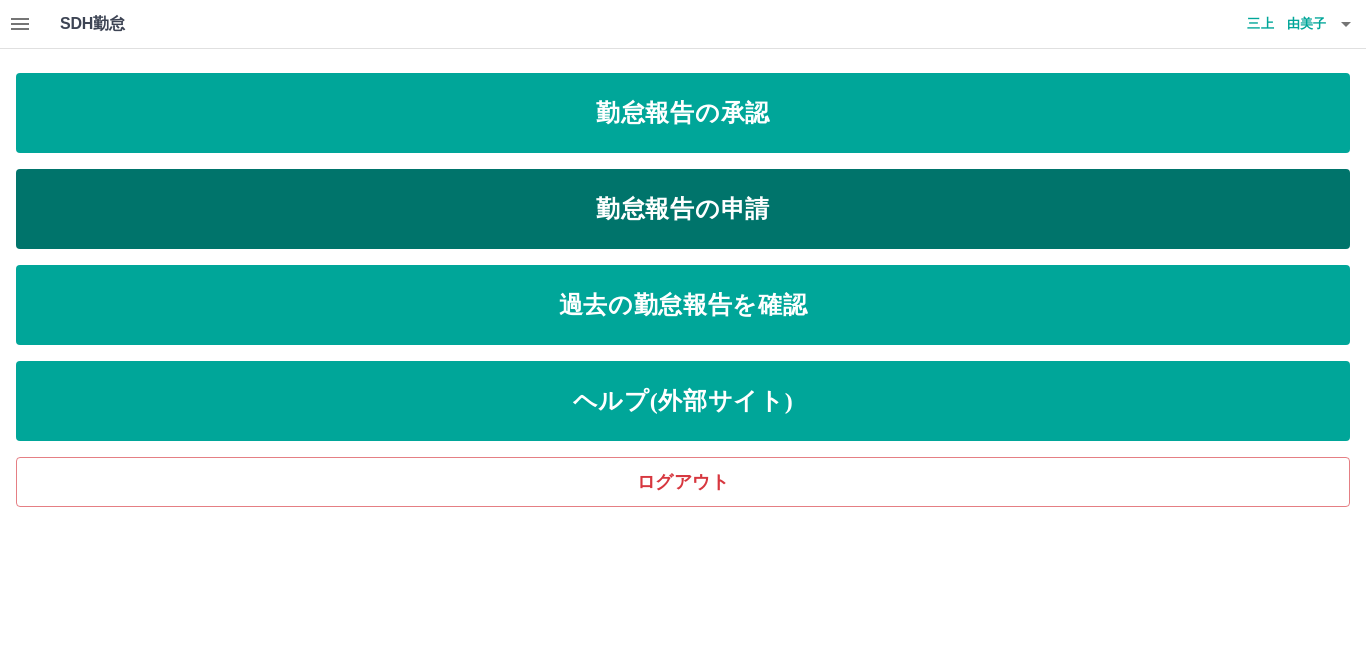 click on "勤怠報告の申請" at bounding box center (683, 209) 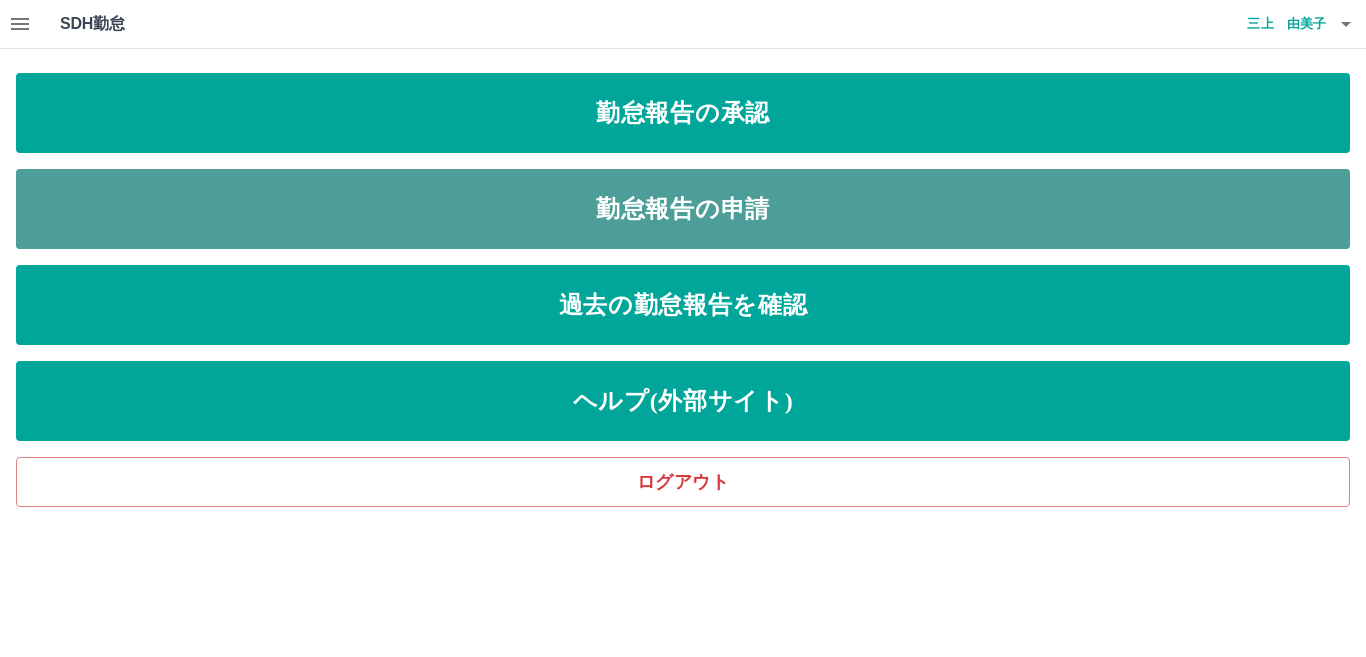 click on "勤怠報告の申請" at bounding box center (683, 209) 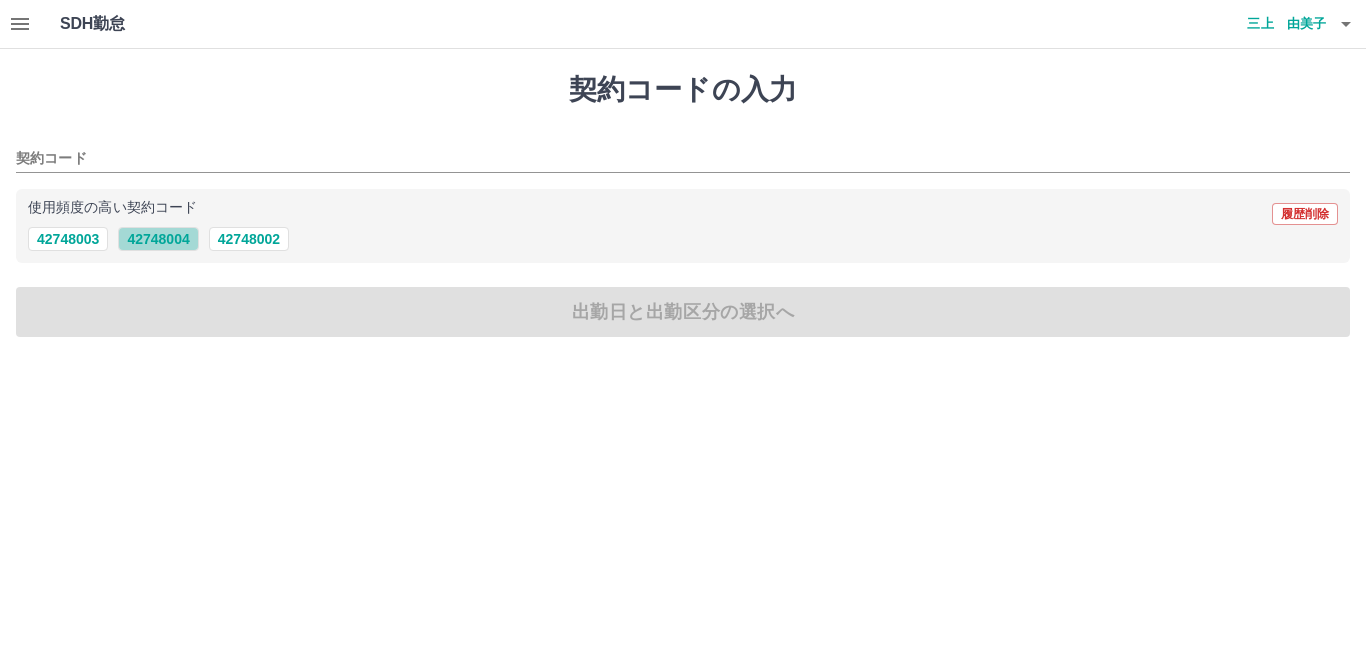 click on "42748004" at bounding box center [158, 239] 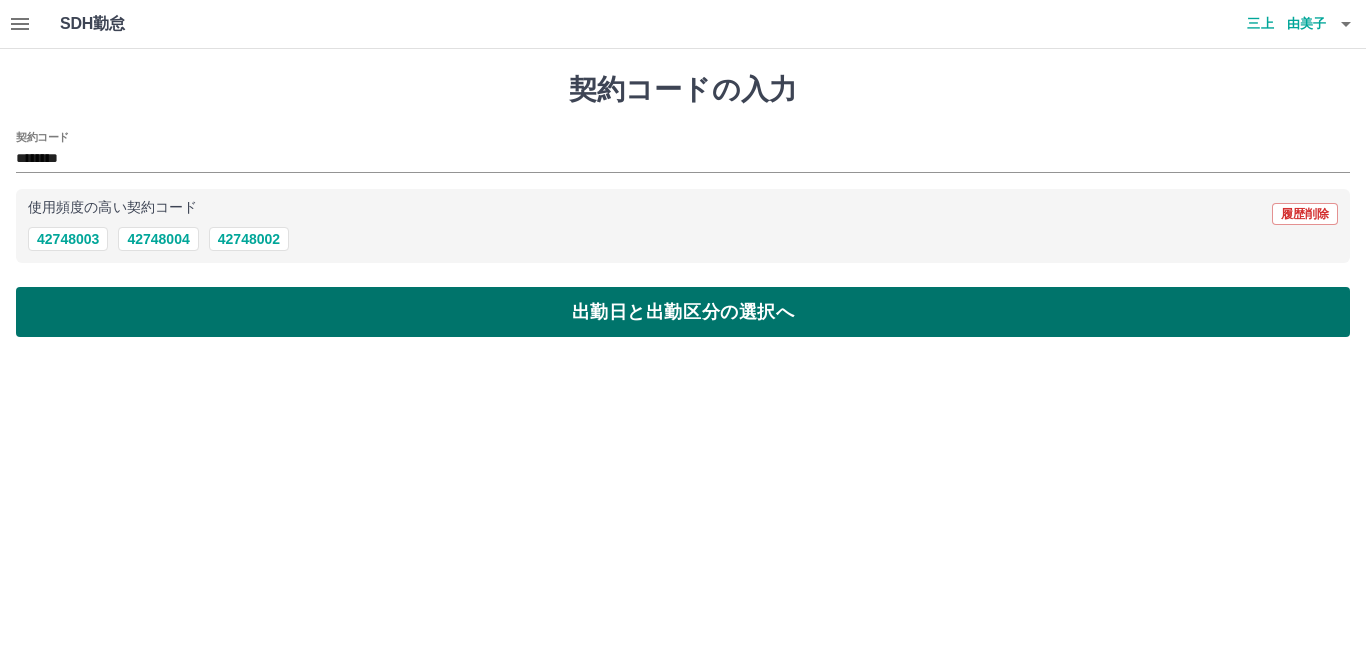 click on "出勤日と出勤区分の選択へ" at bounding box center (683, 312) 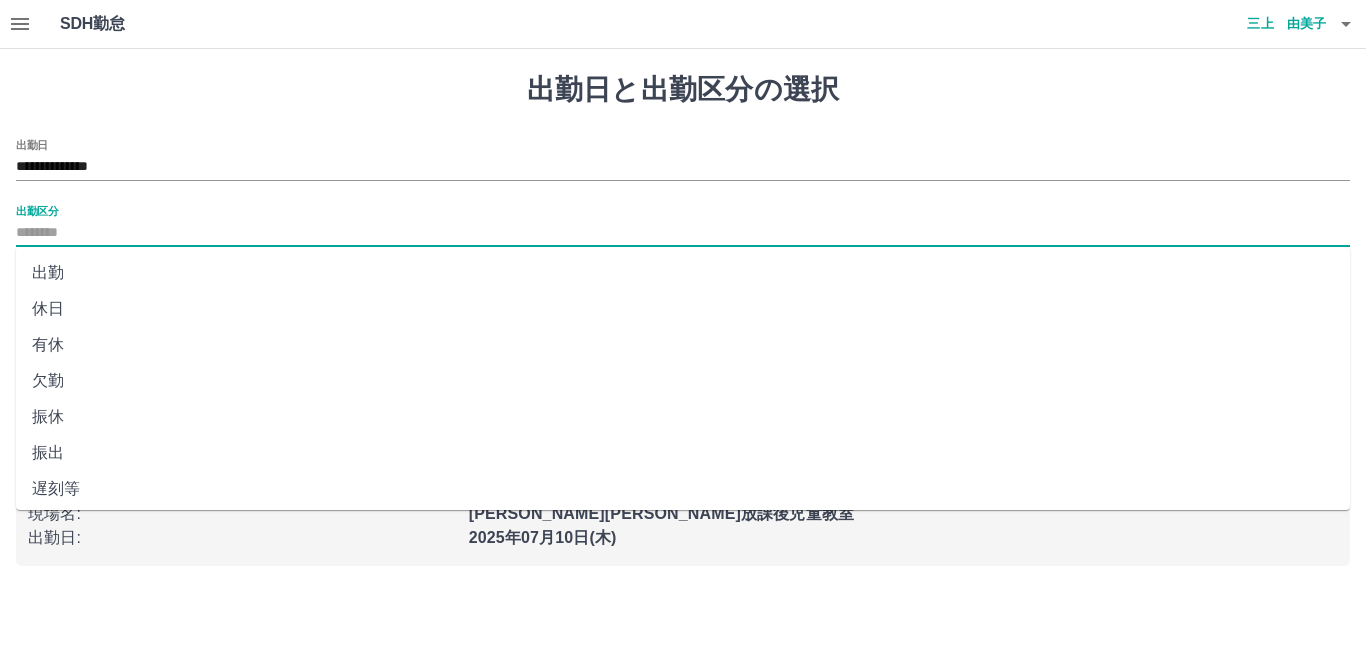 click on "出勤区分" at bounding box center (683, 233) 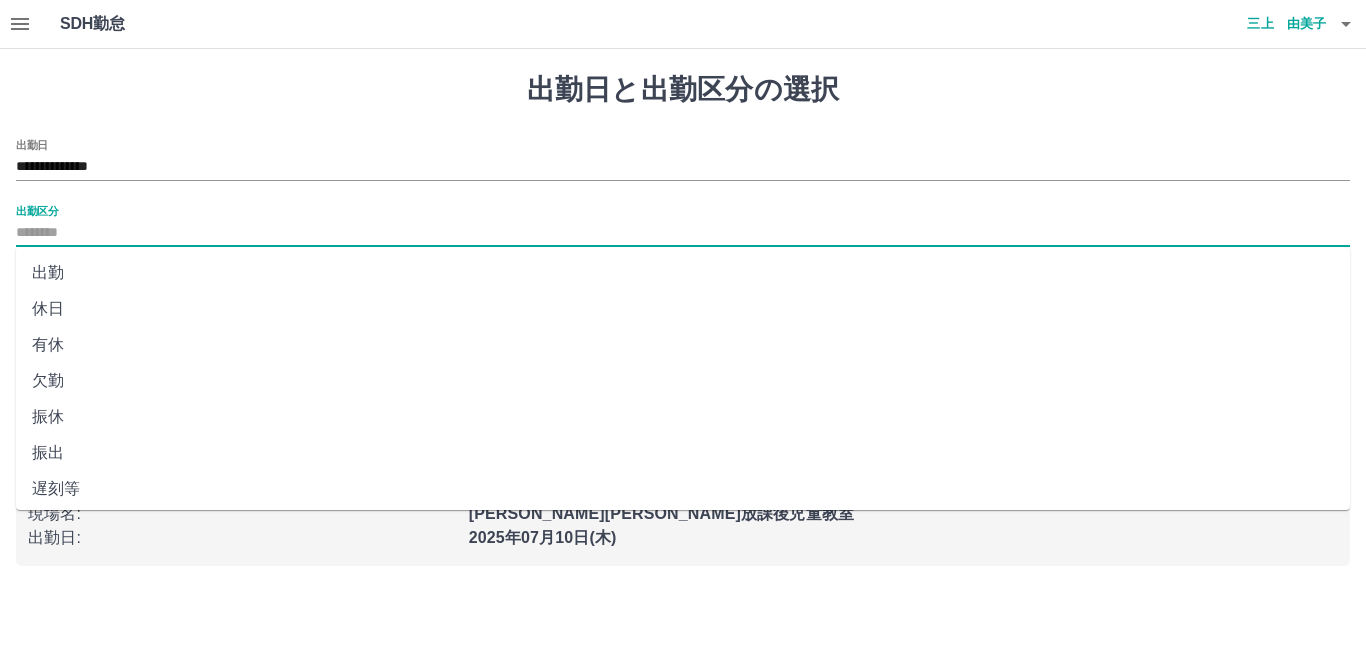 click on "出勤" at bounding box center [683, 273] 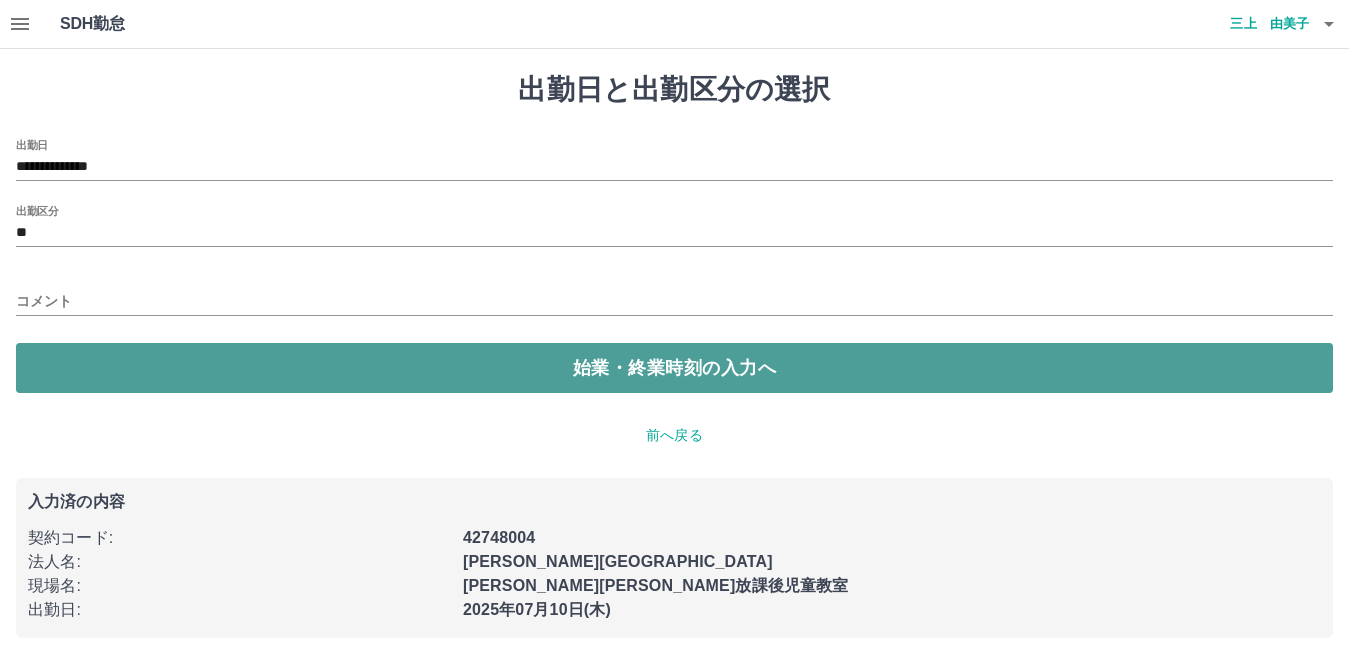 click on "始業・終業時刻の入力へ" at bounding box center [674, 368] 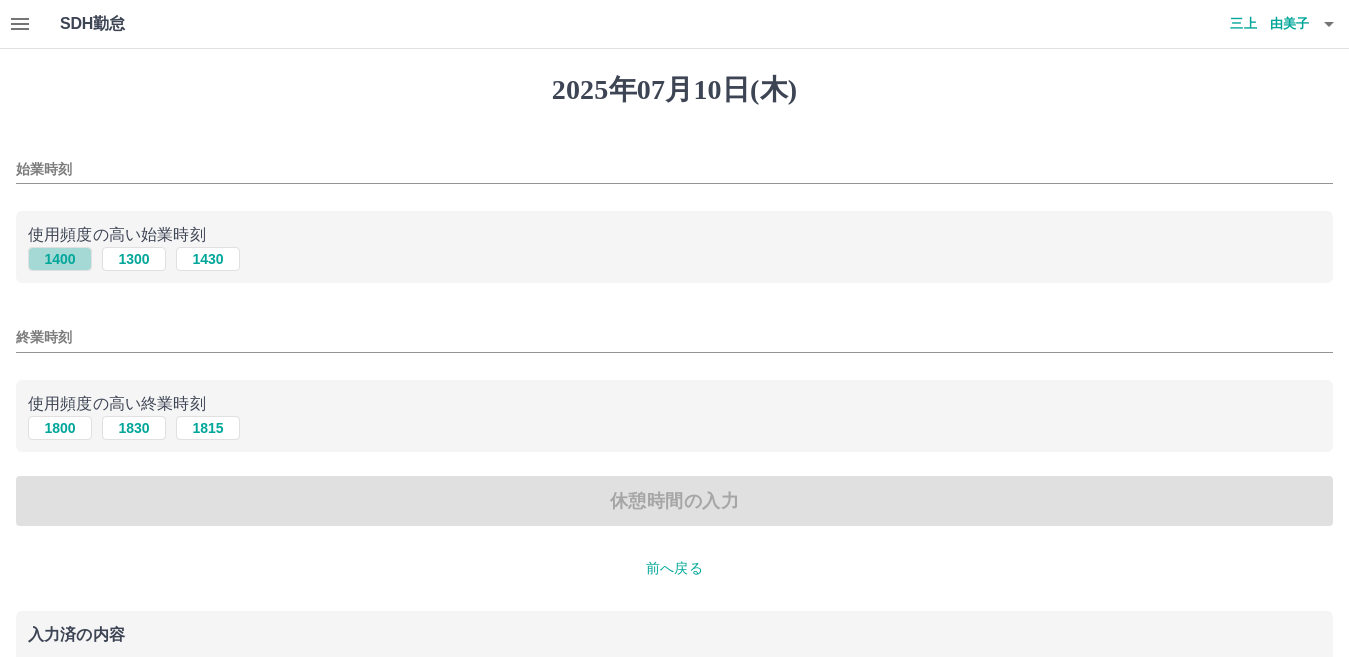 click on "1400" at bounding box center [60, 259] 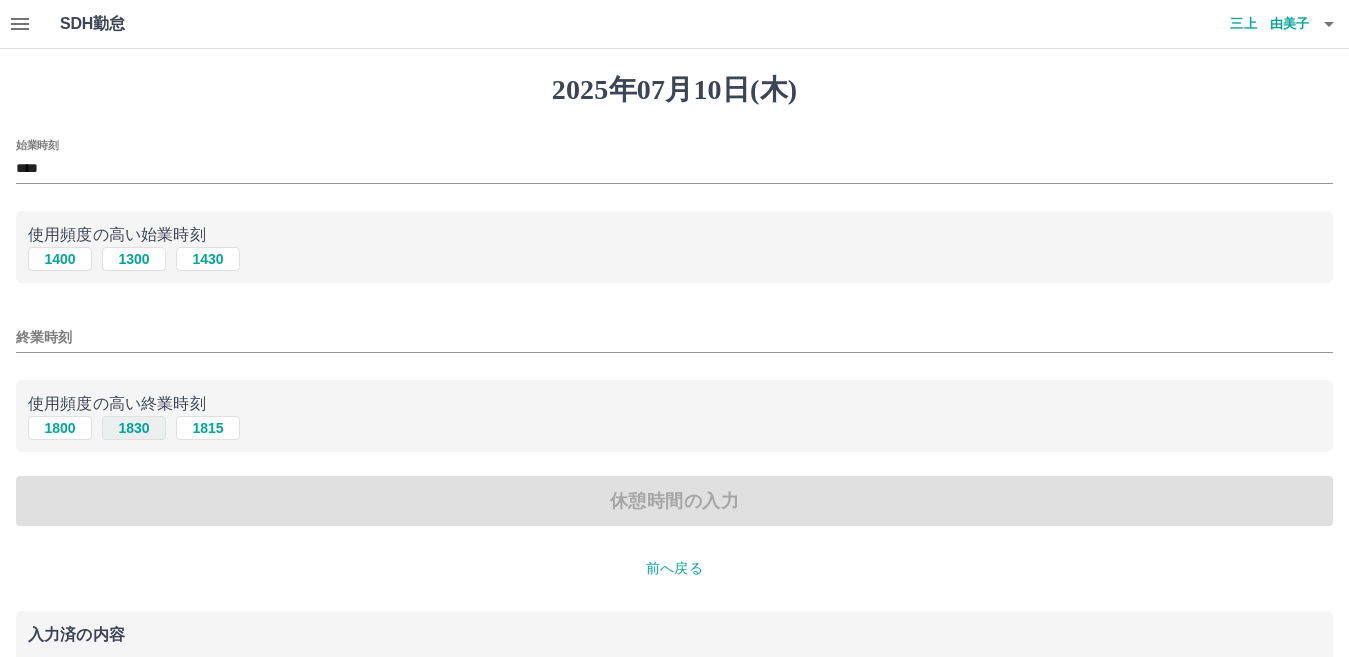 click on "1830" at bounding box center (134, 428) 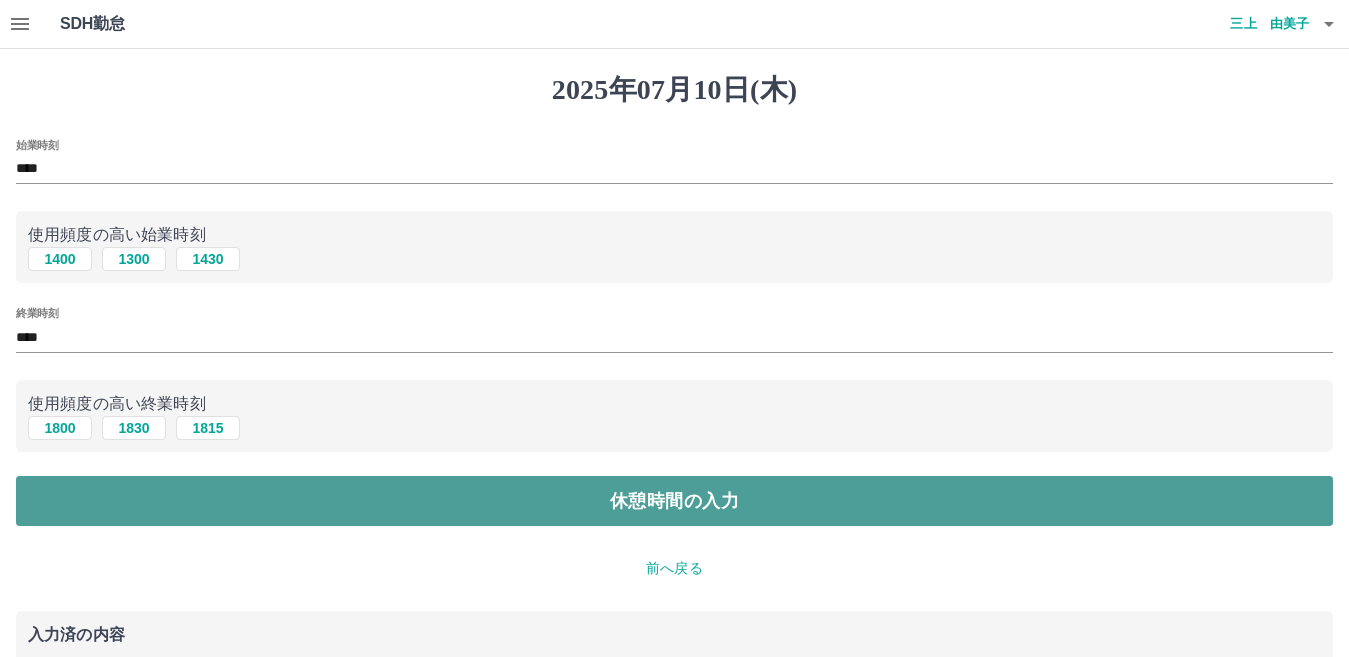 click on "休憩時間の入力" at bounding box center [674, 501] 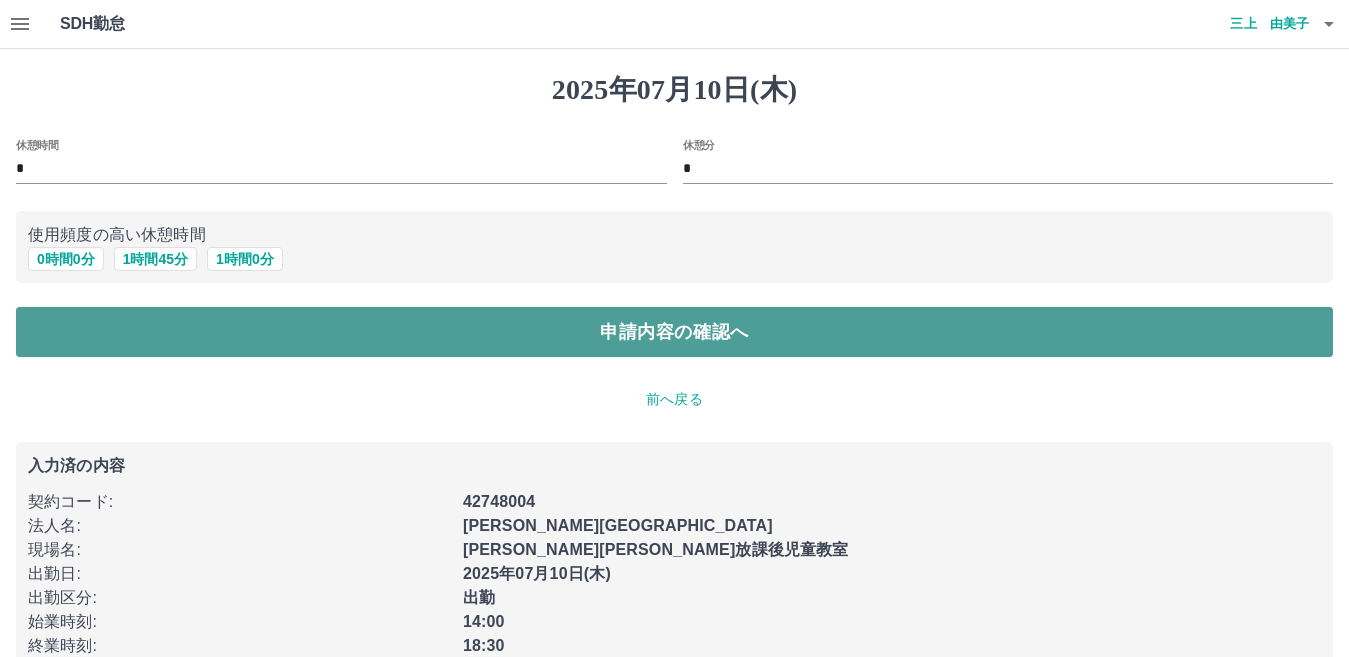 click on "申請内容の確認へ" at bounding box center [674, 332] 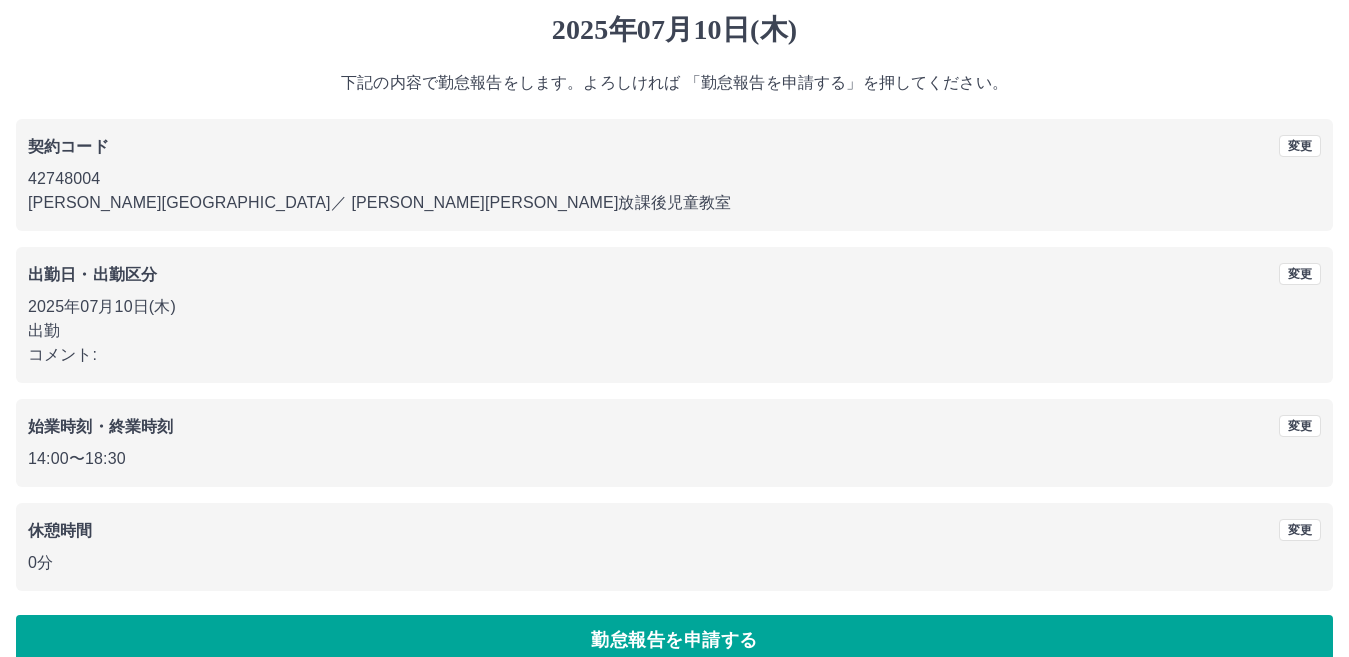 scroll, scrollTop: 92, scrollLeft: 0, axis: vertical 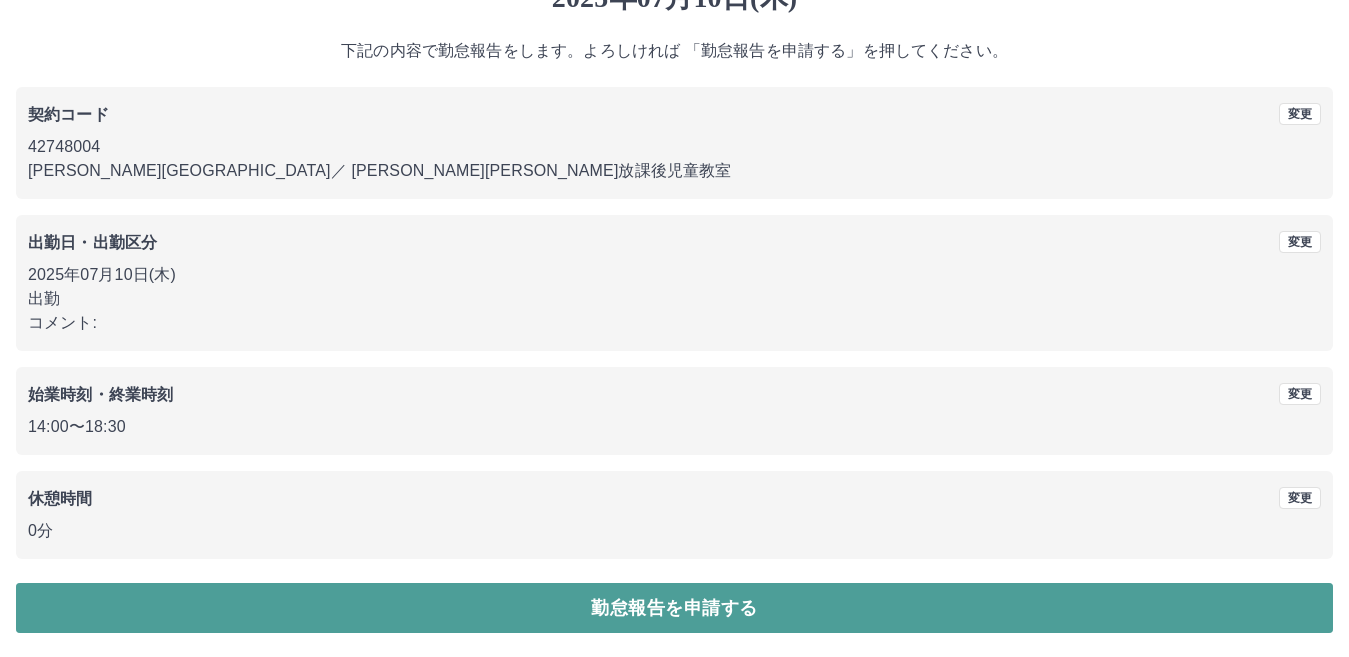 click on "勤怠報告を申請する" at bounding box center [674, 608] 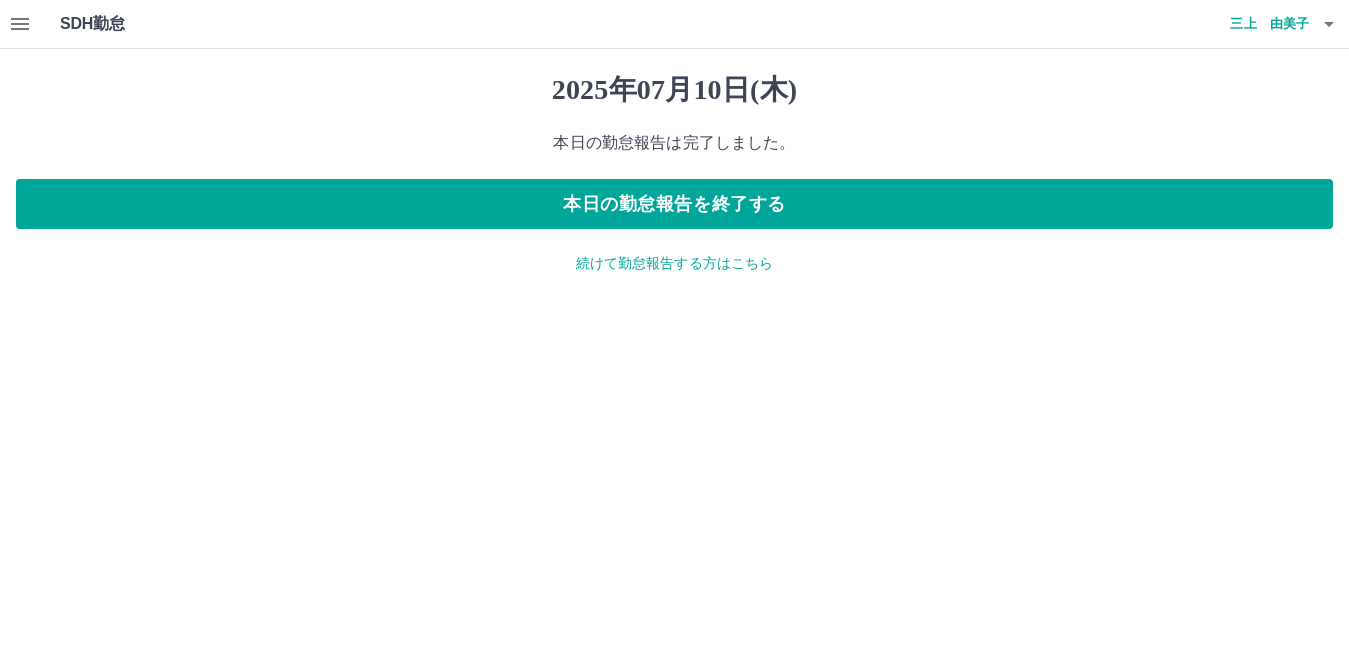 scroll, scrollTop: 0, scrollLeft: 0, axis: both 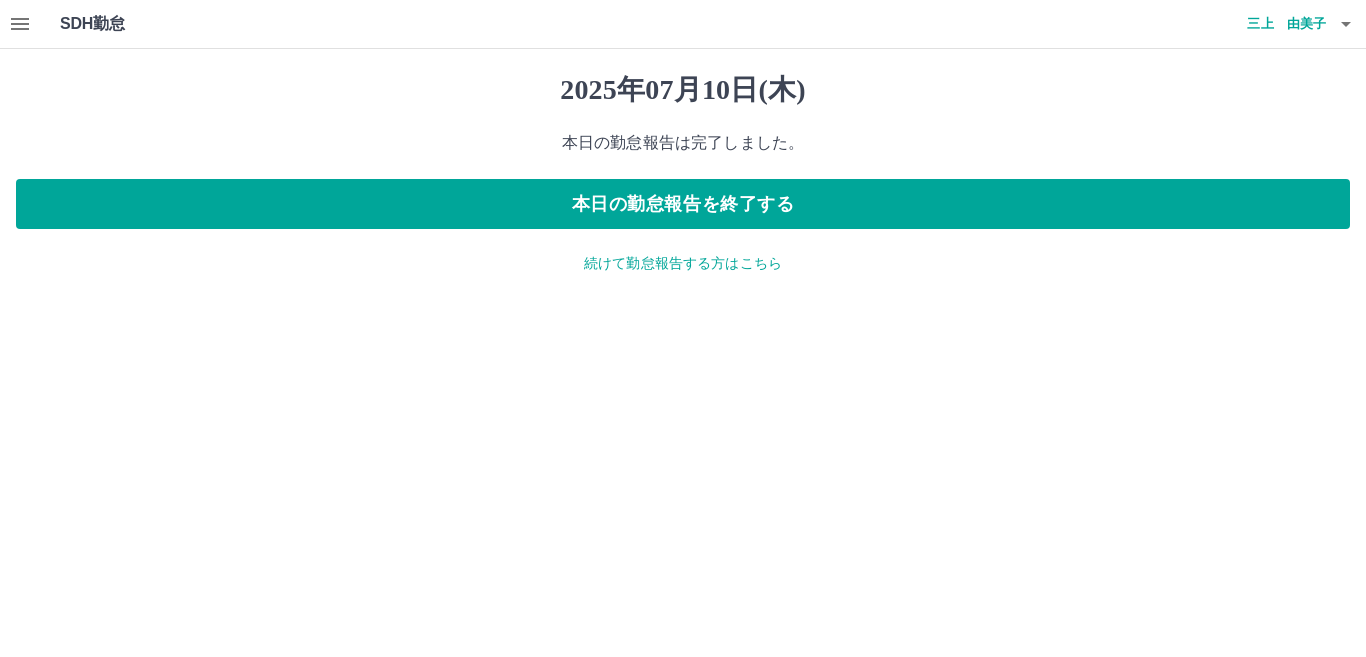 click 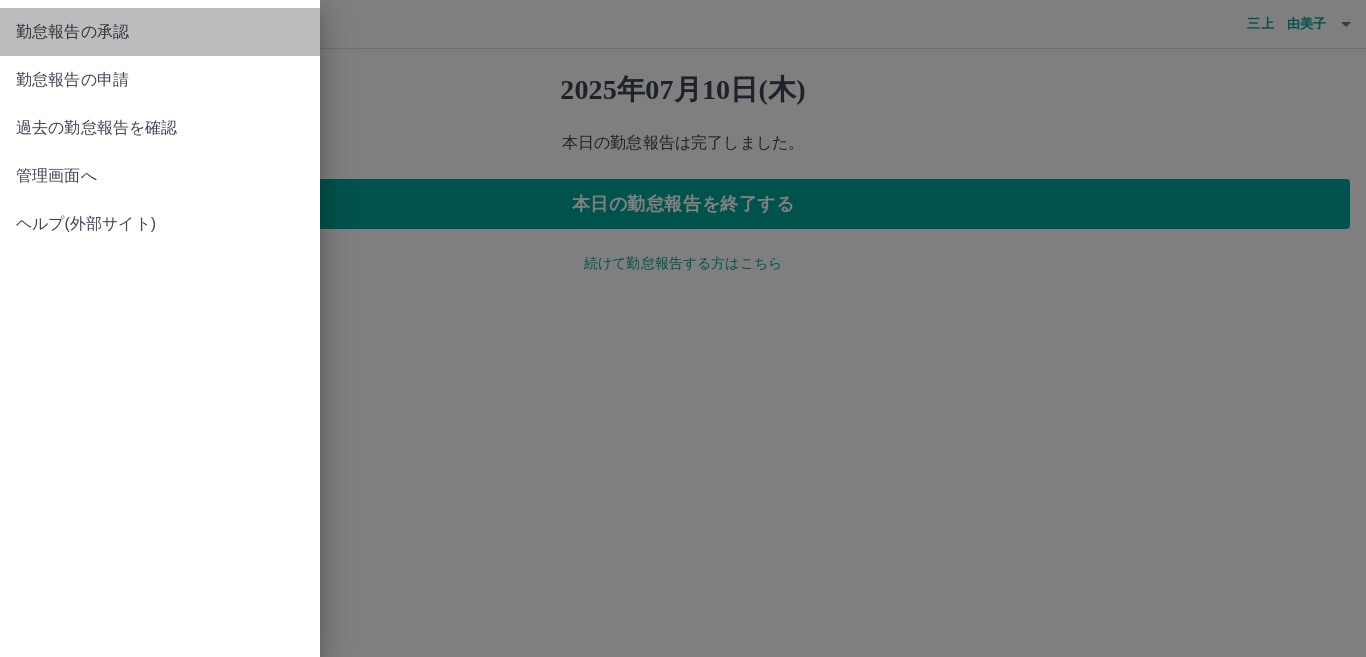 click on "勤怠報告の承認" at bounding box center [160, 32] 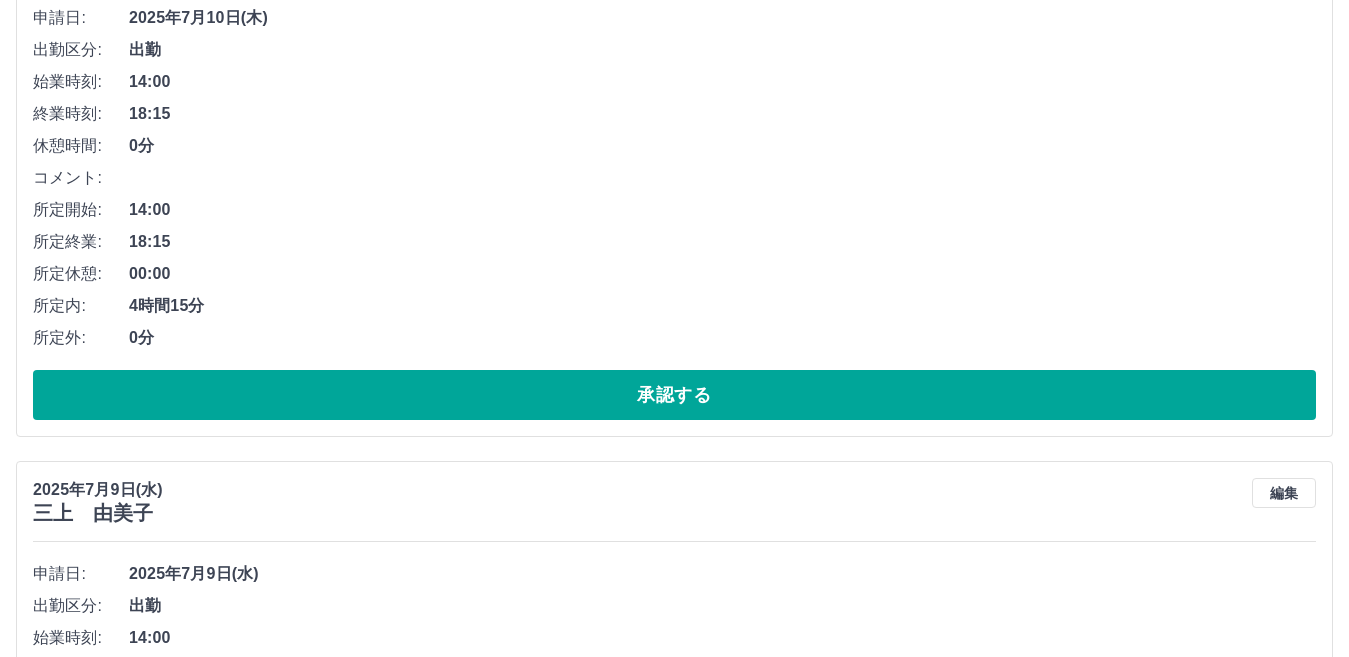 scroll, scrollTop: 1700, scrollLeft: 0, axis: vertical 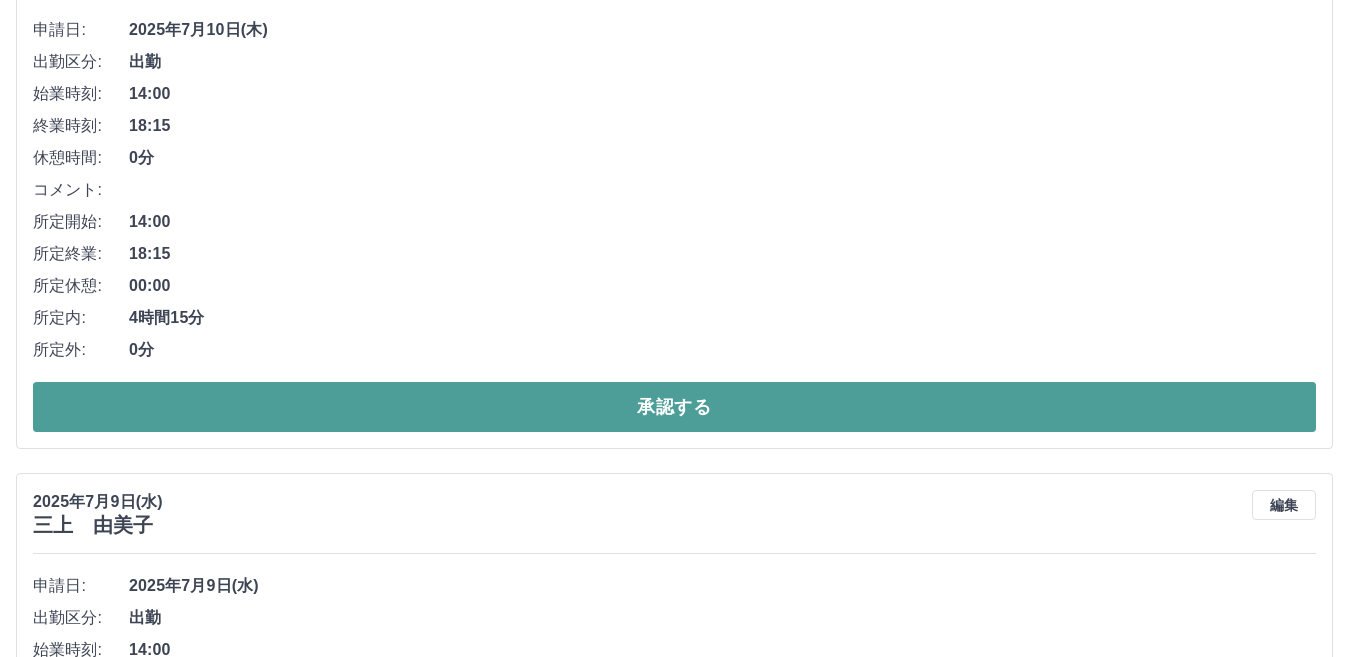 click on "承認する" at bounding box center [674, 407] 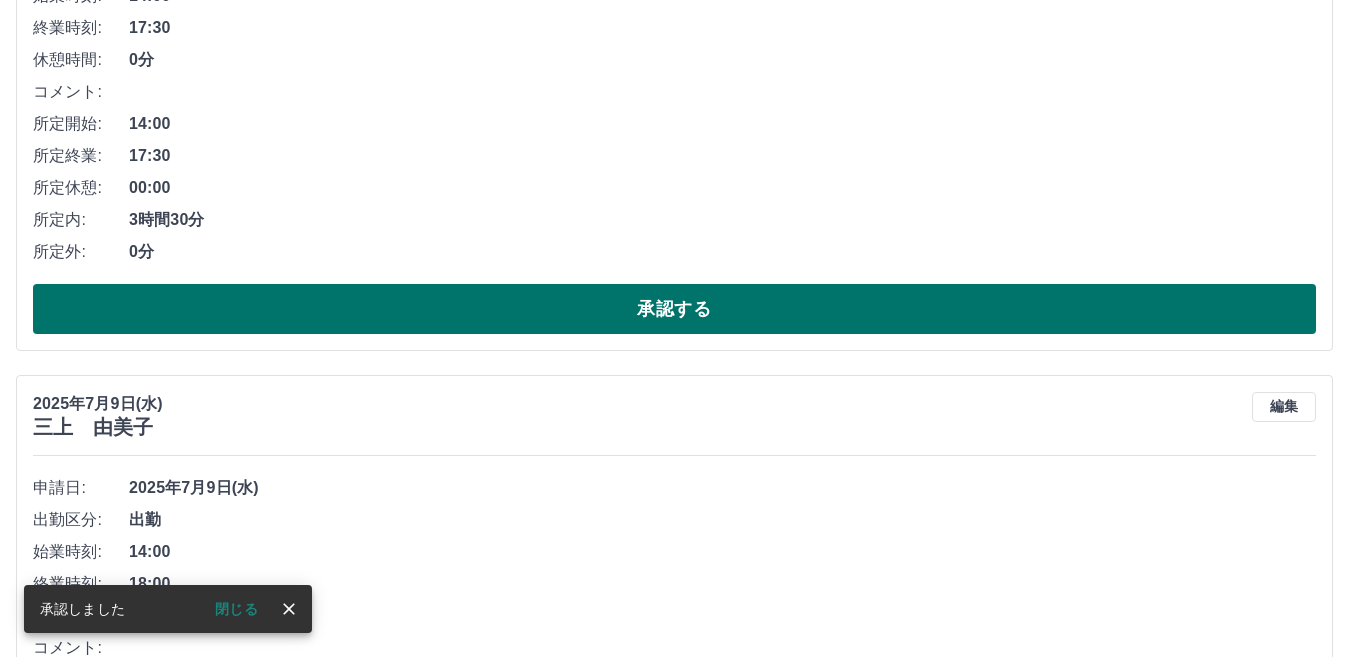 scroll, scrollTop: 1244, scrollLeft: 0, axis: vertical 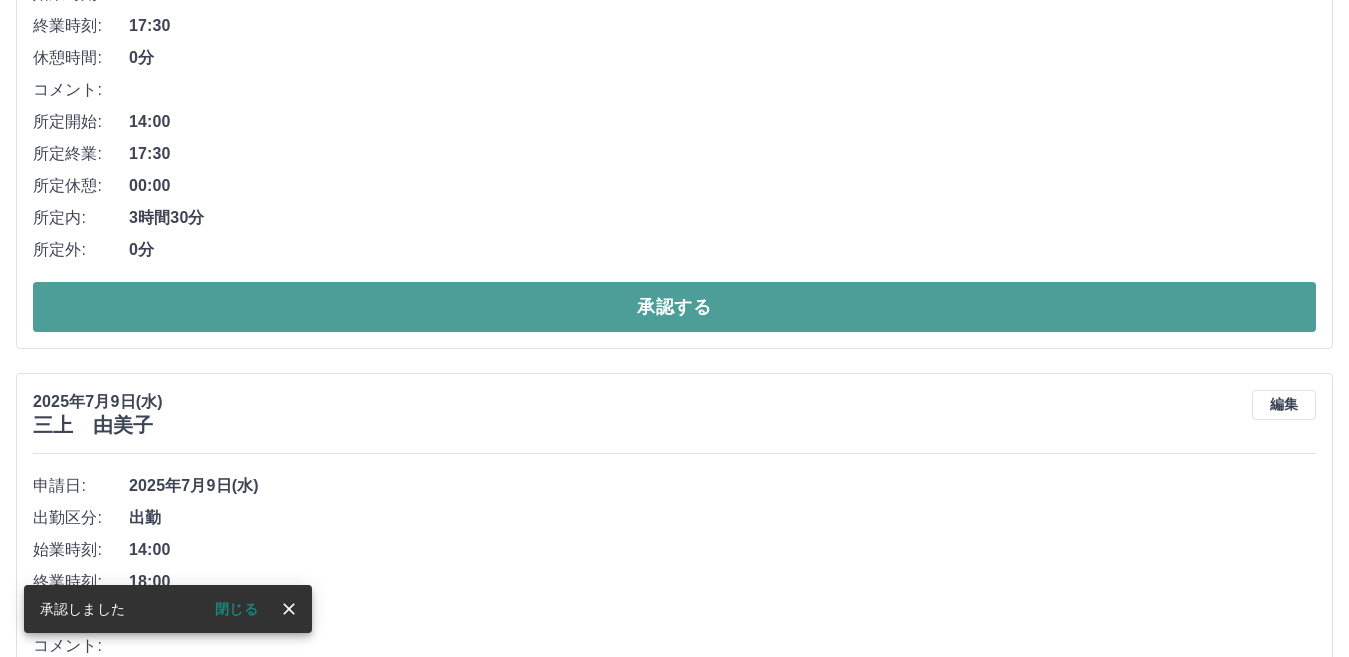 click on "承認する" at bounding box center [674, 307] 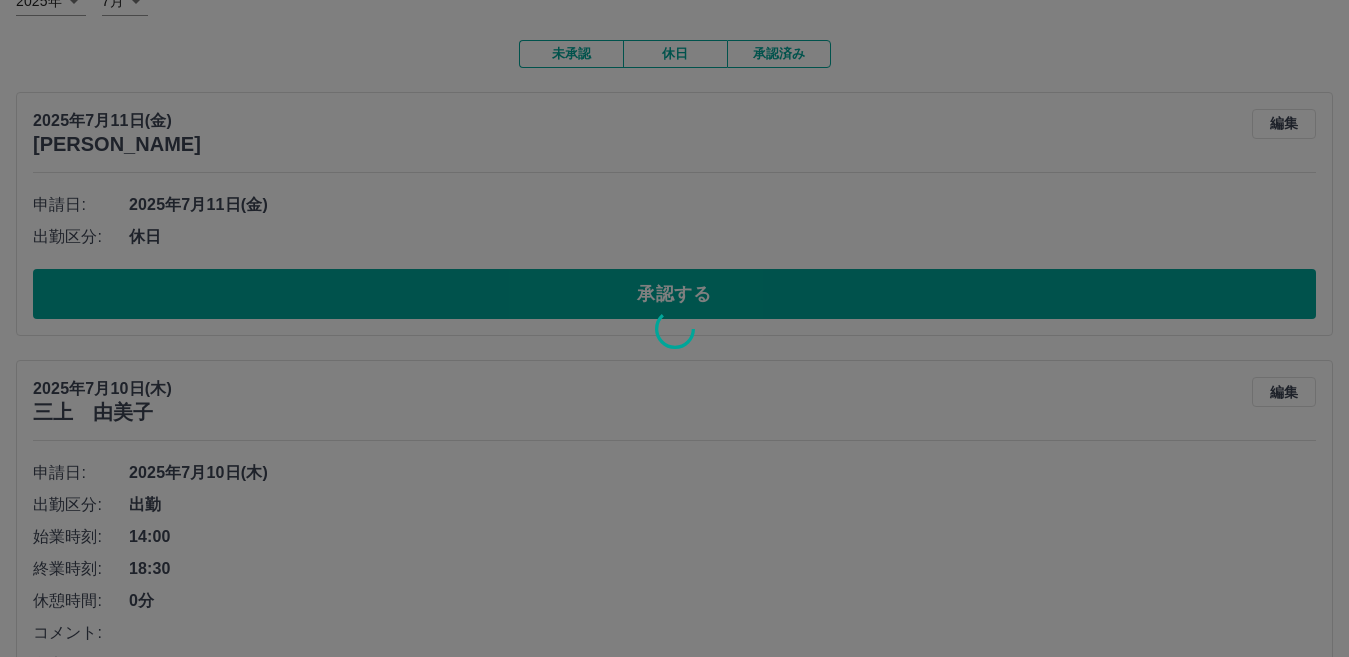 scroll, scrollTop: 44, scrollLeft: 0, axis: vertical 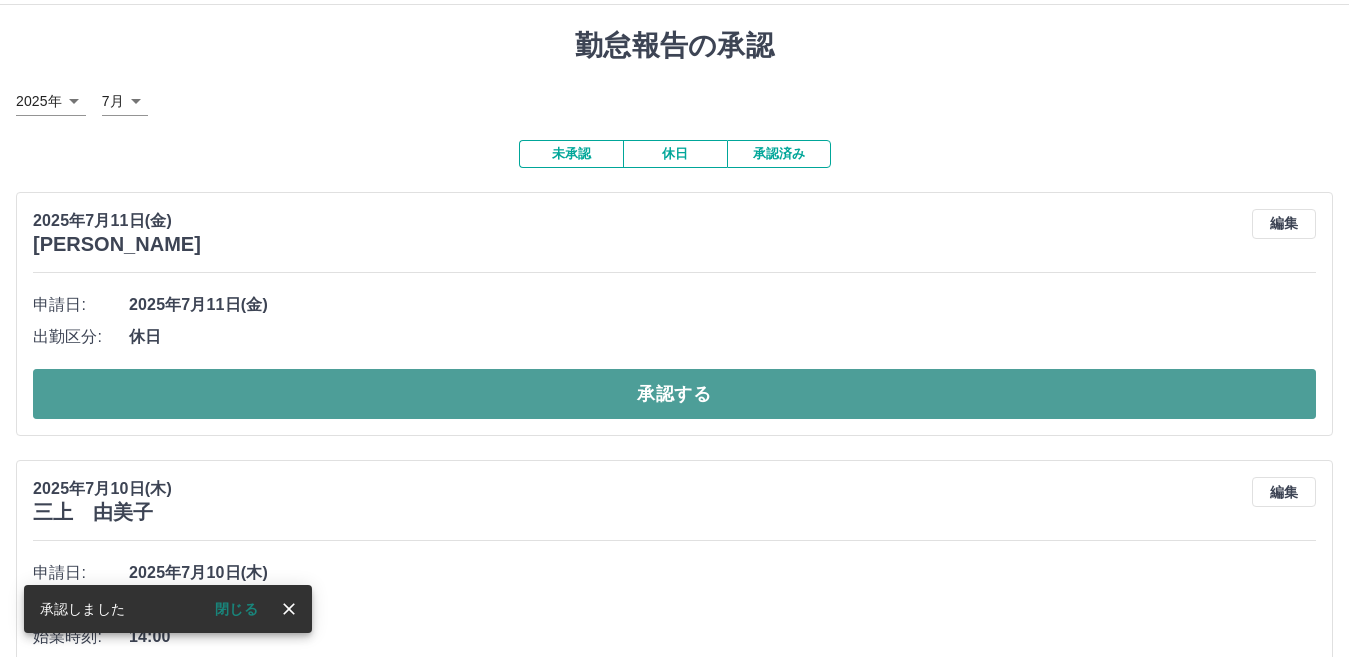 click on "承認する" at bounding box center [674, 394] 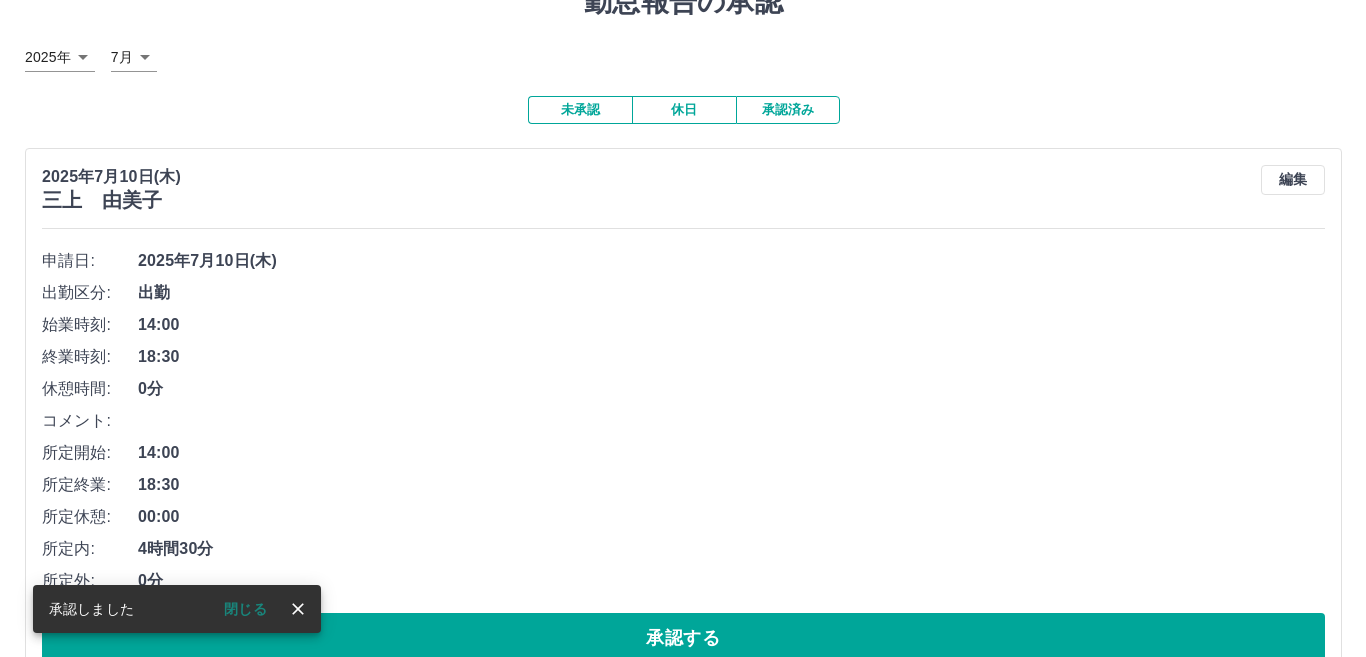 scroll, scrollTop: 0, scrollLeft: 0, axis: both 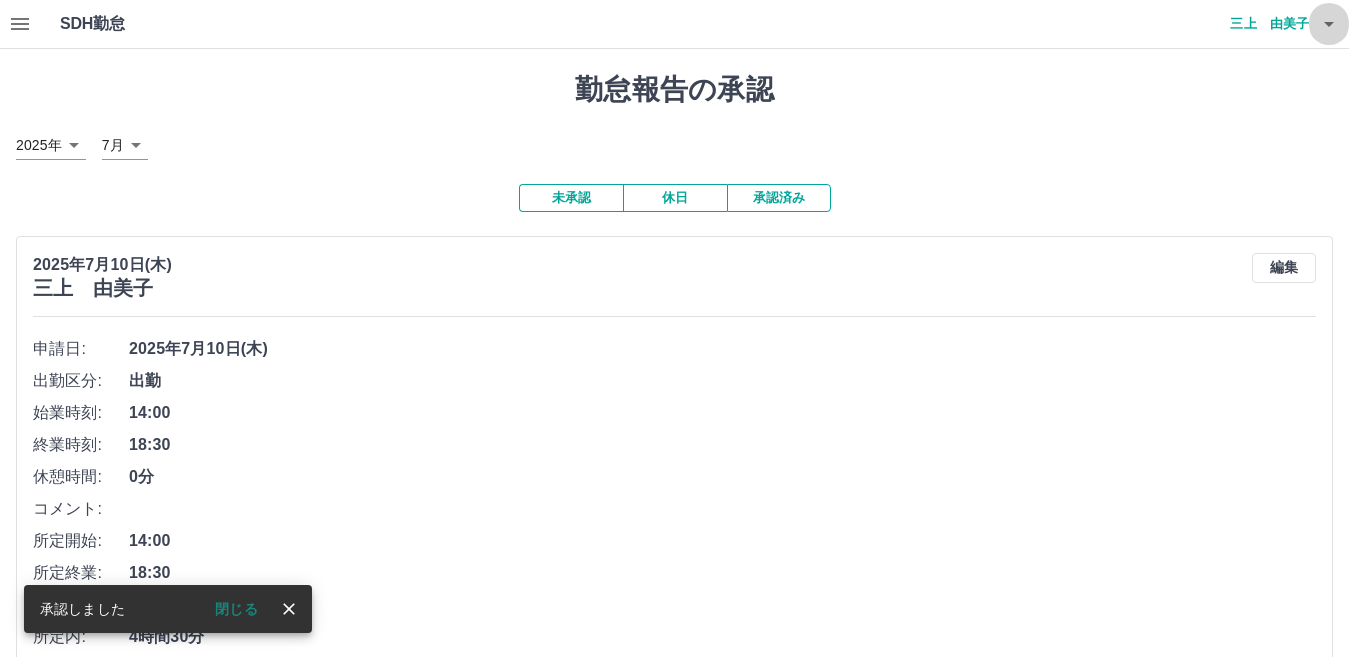 click 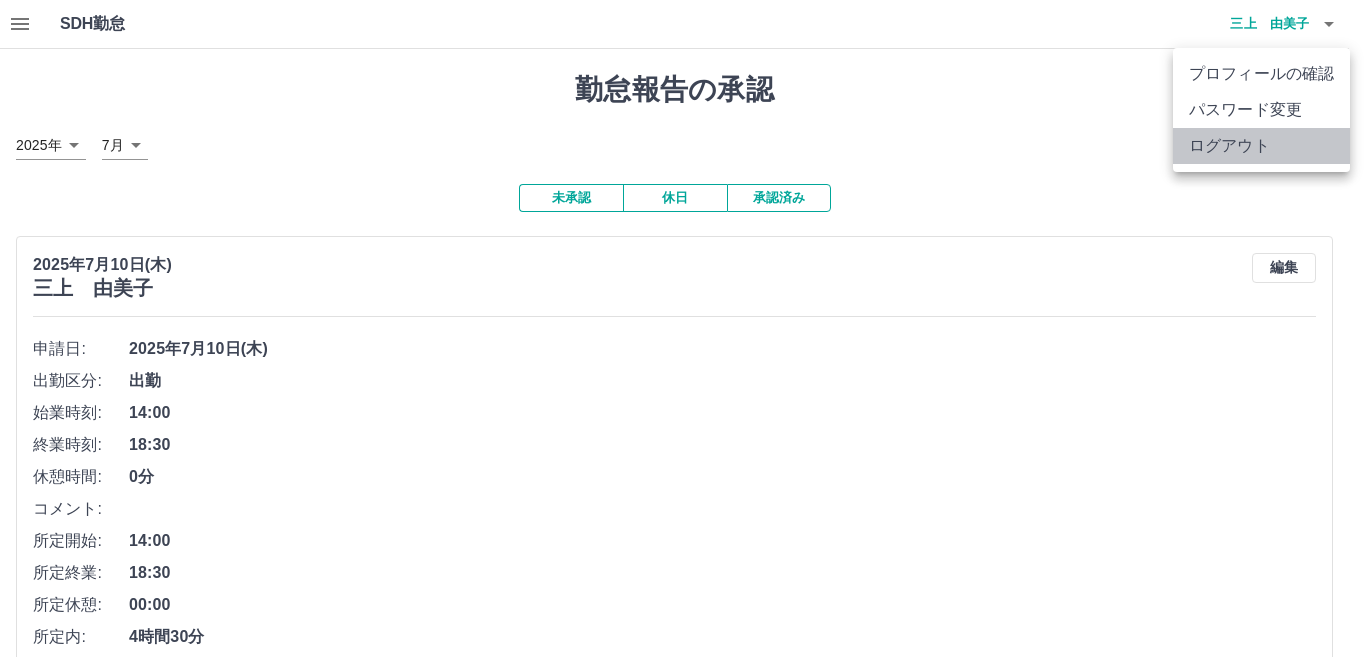 click on "ログアウト" at bounding box center [1261, 146] 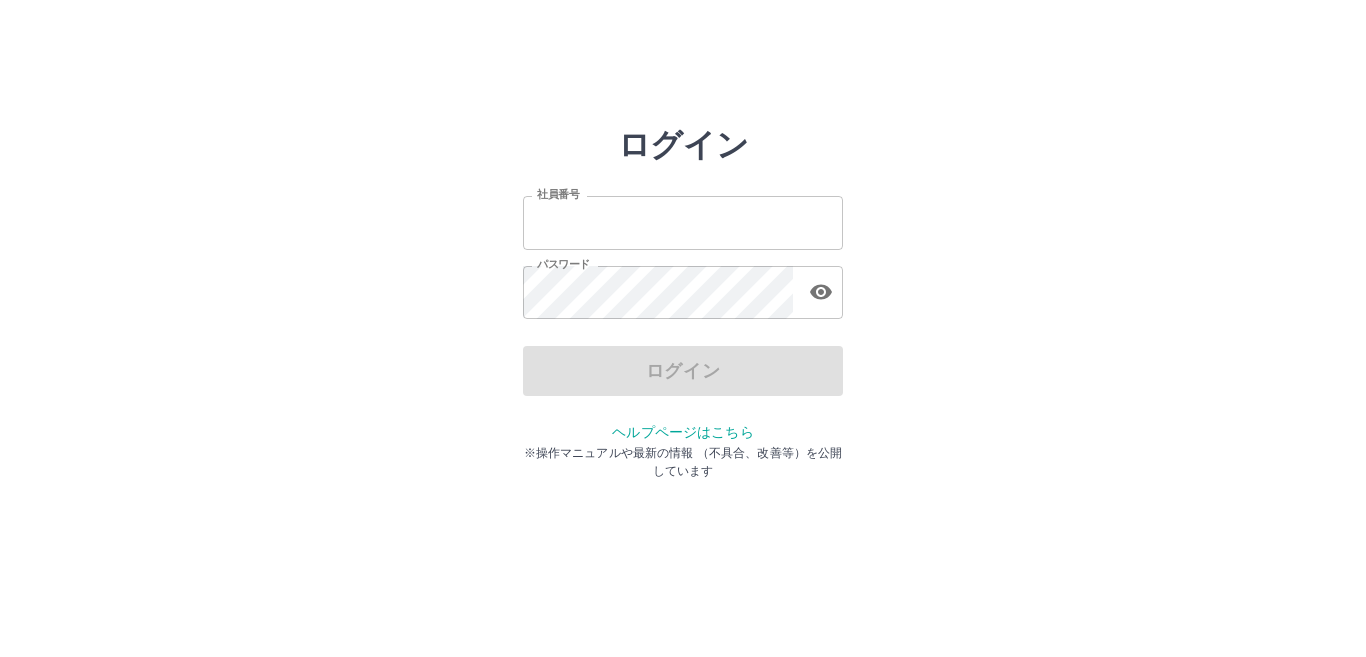 scroll, scrollTop: 0, scrollLeft: 0, axis: both 